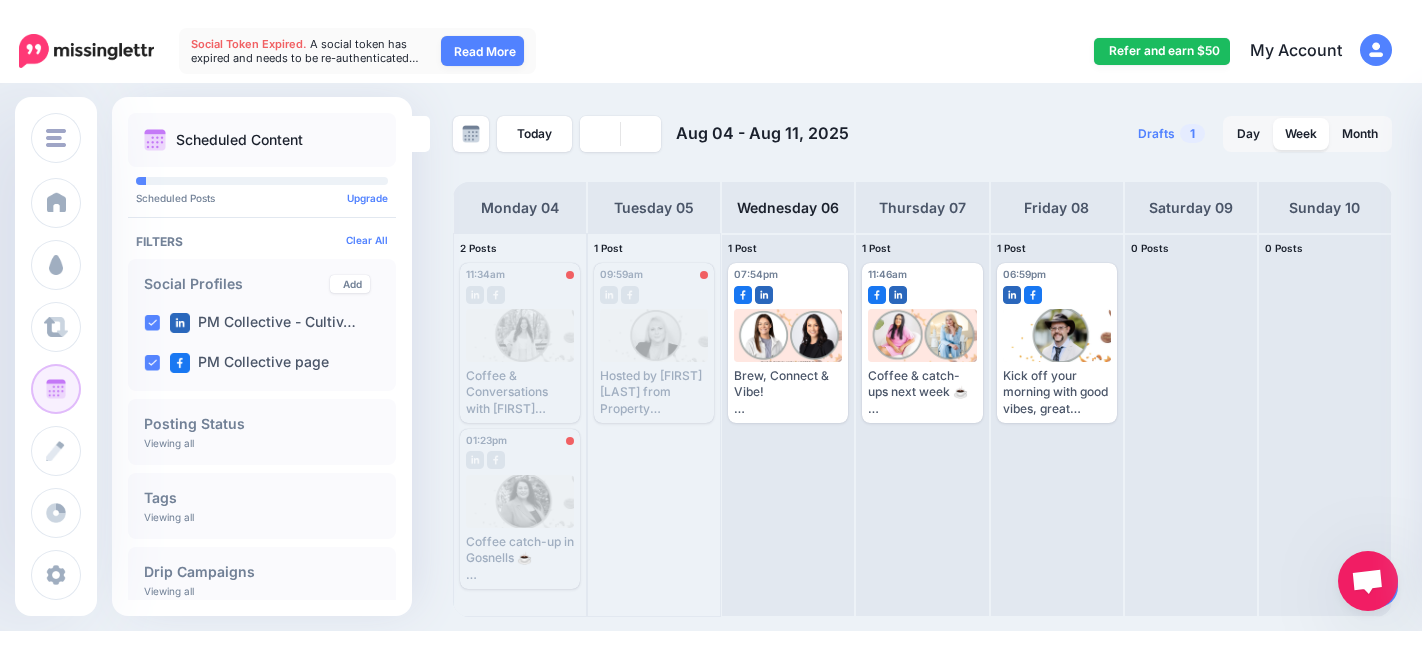 scroll, scrollTop: 0, scrollLeft: 0, axis: both 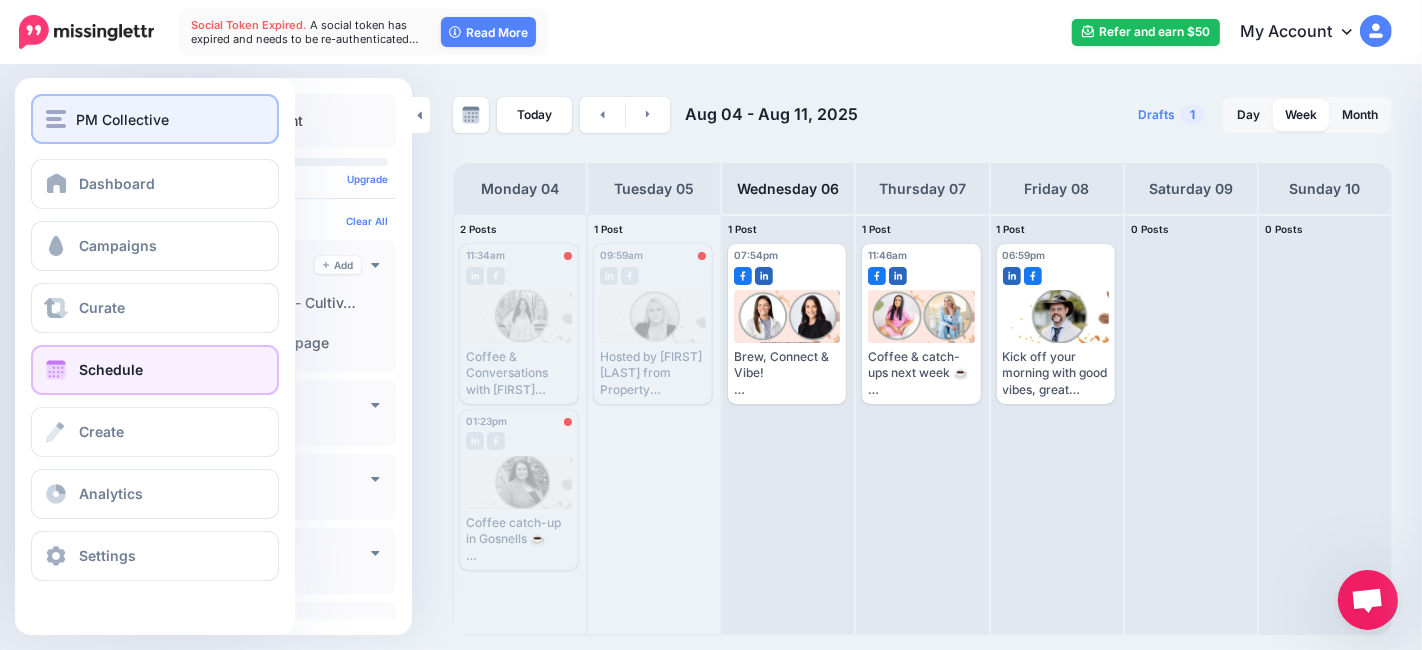 click on "PM Collective" at bounding box center (155, 119) 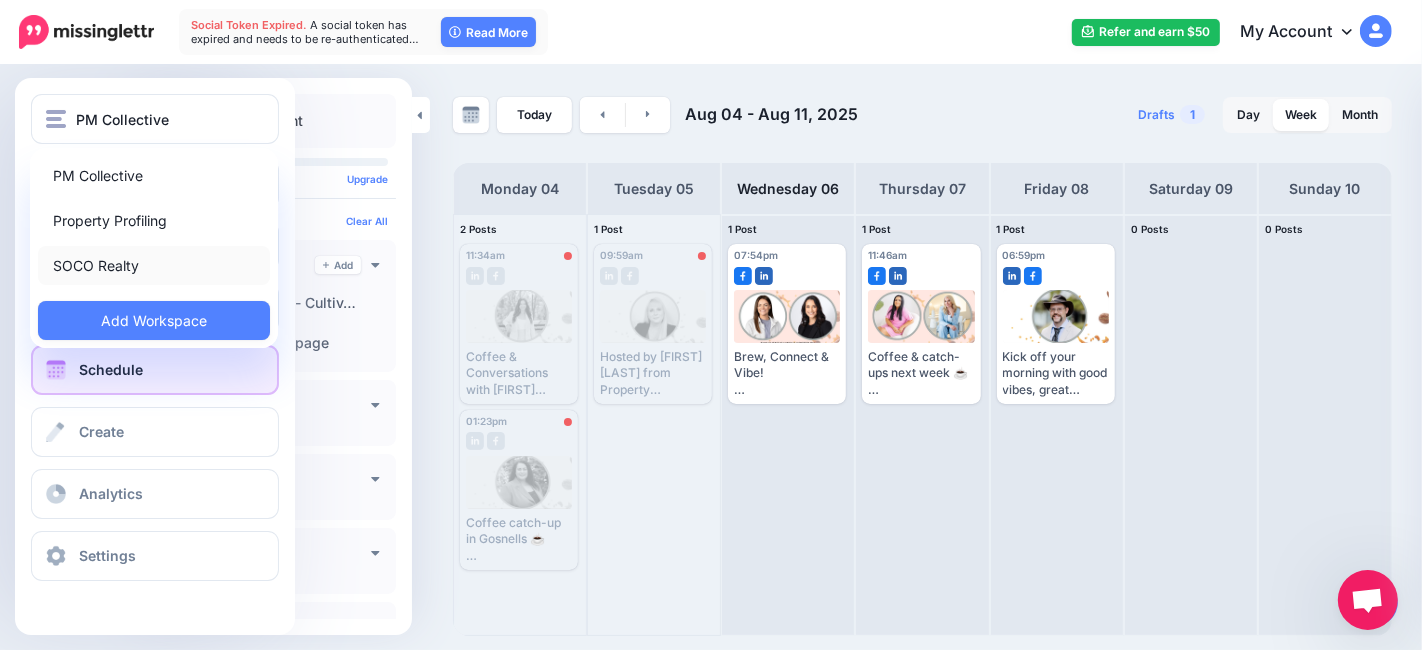 click on "SOCO Realty" at bounding box center (154, 265) 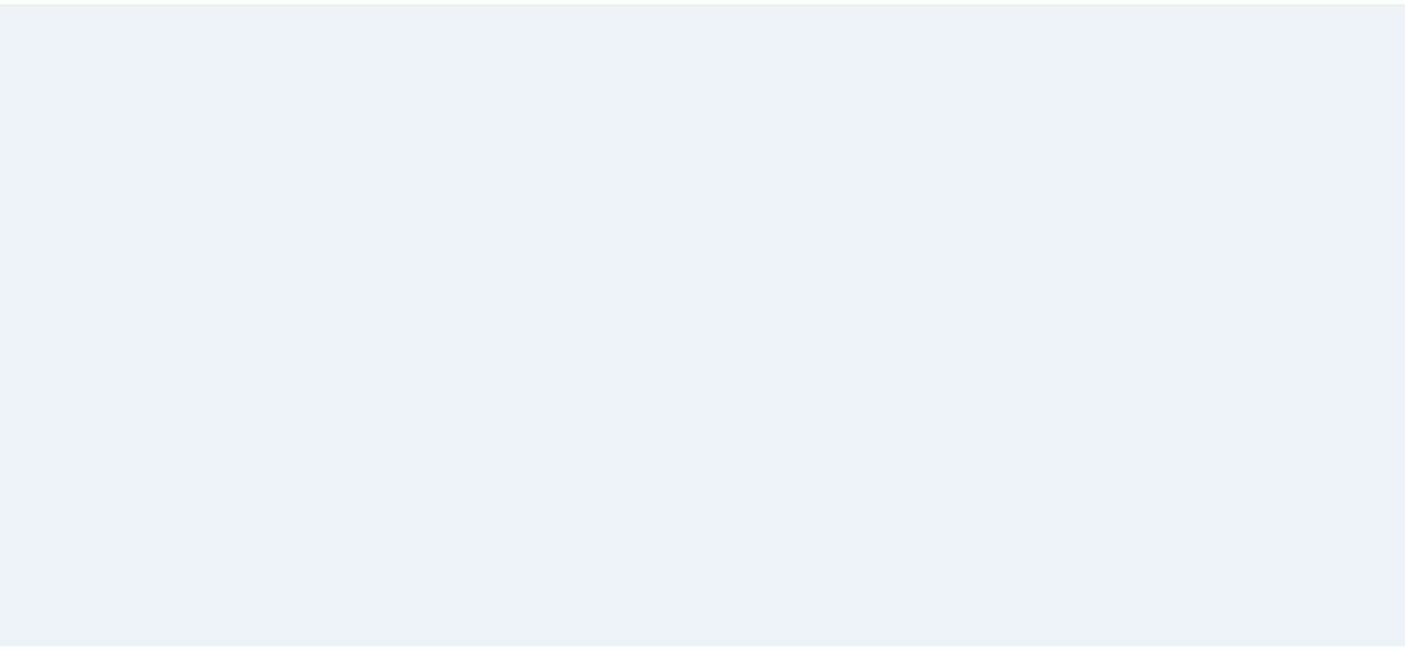 scroll, scrollTop: 0, scrollLeft: 0, axis: both 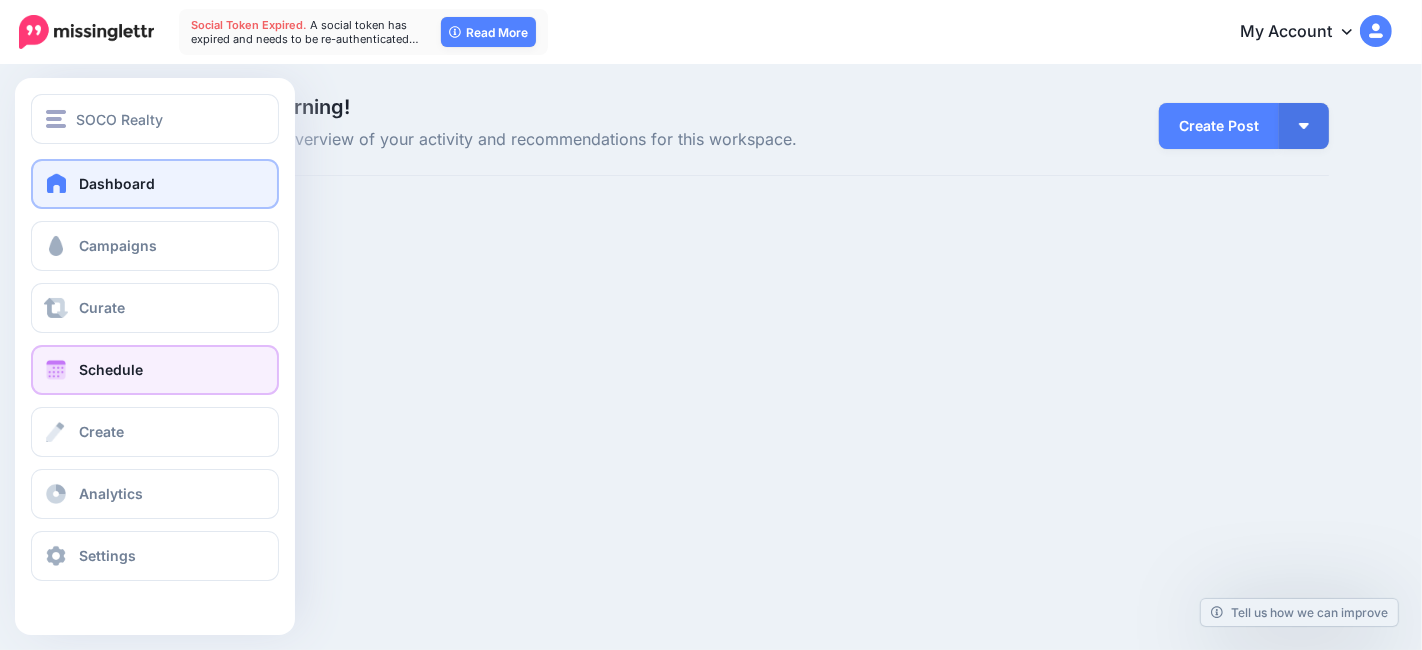 click at bounding box center [56, 370] 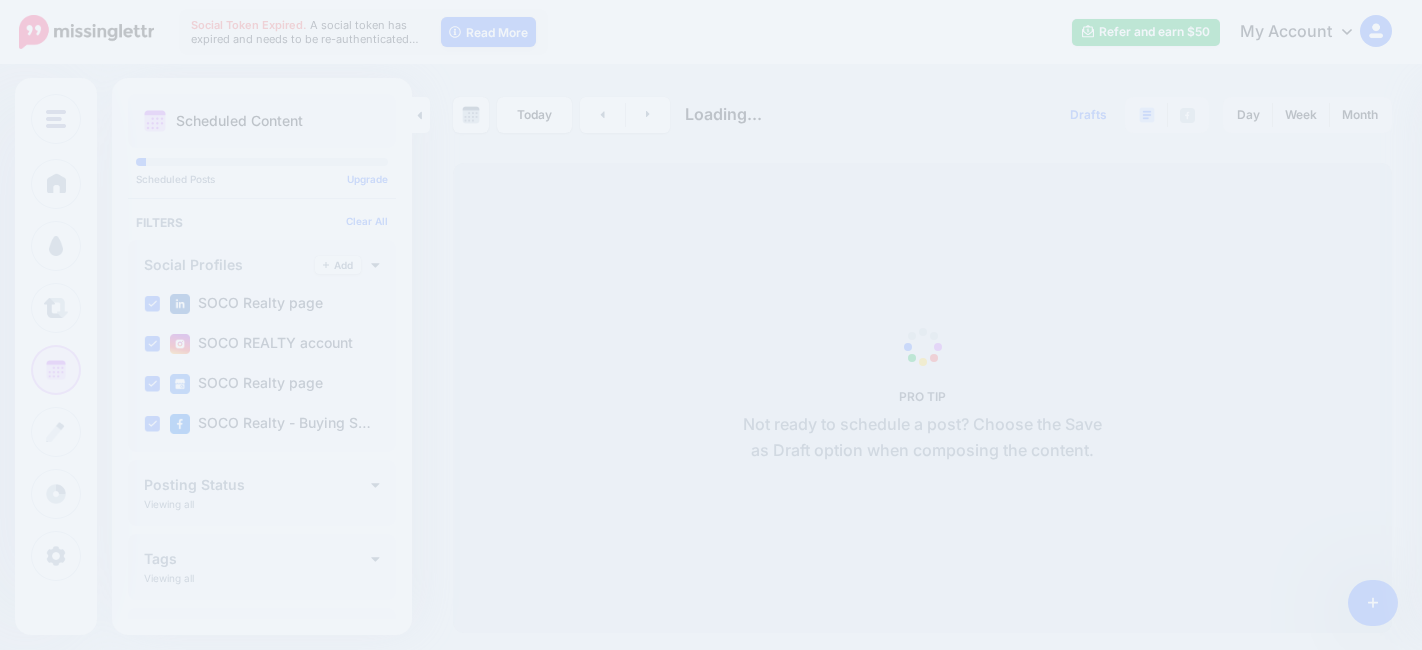 scroll, scrollTop: 0, scrollLeft: 0, axis: both 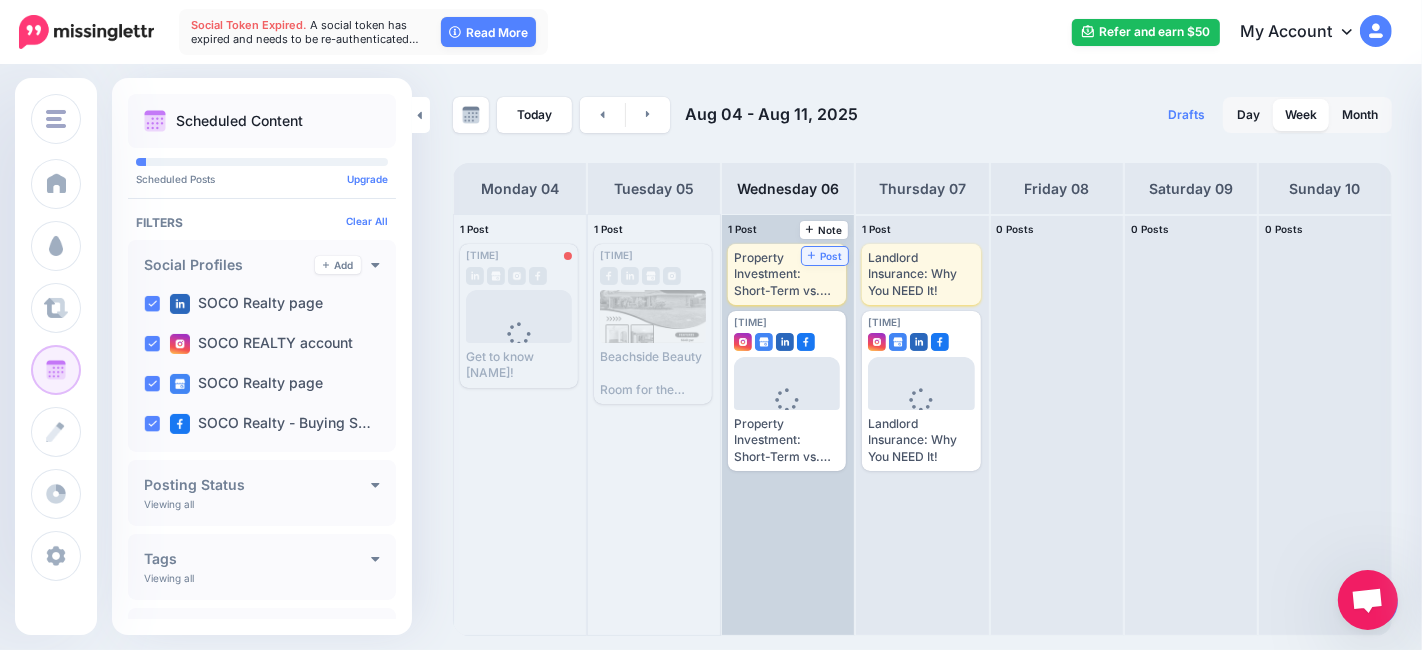 click on "Post" at bounding box center (825, 256) 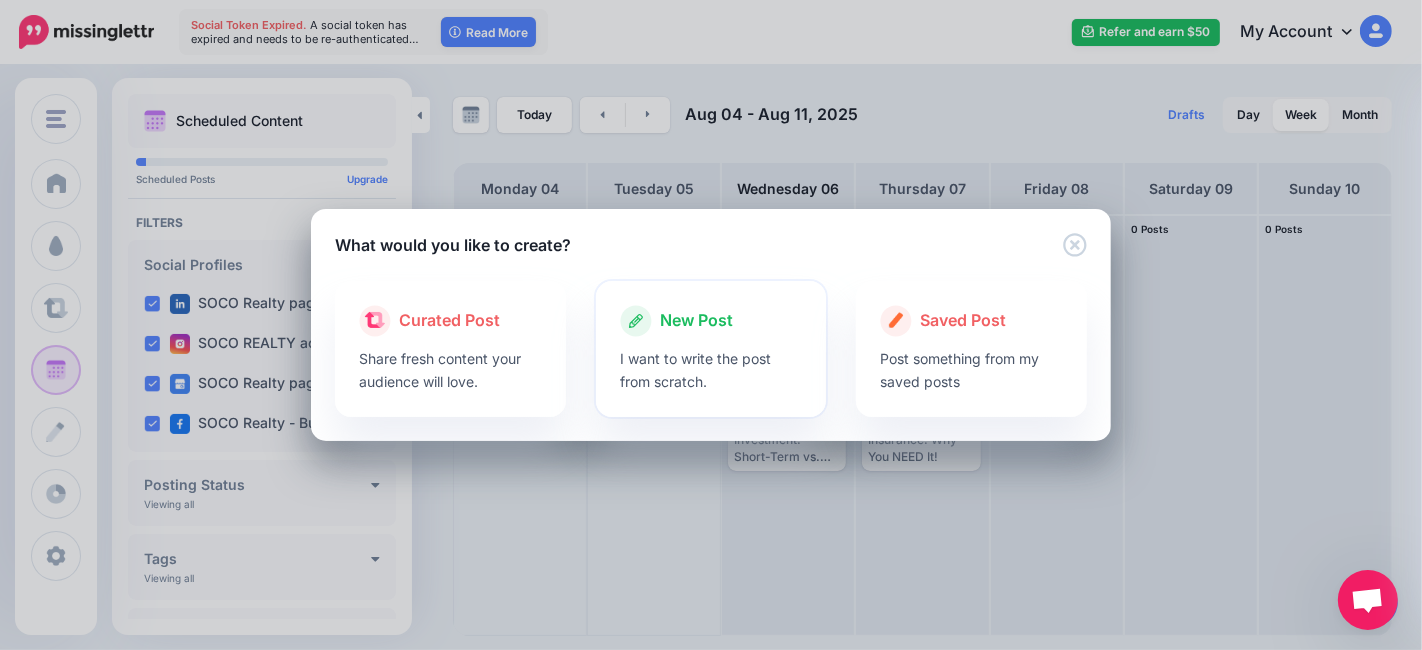 click on "New Post" at bounding box center (696, 321) 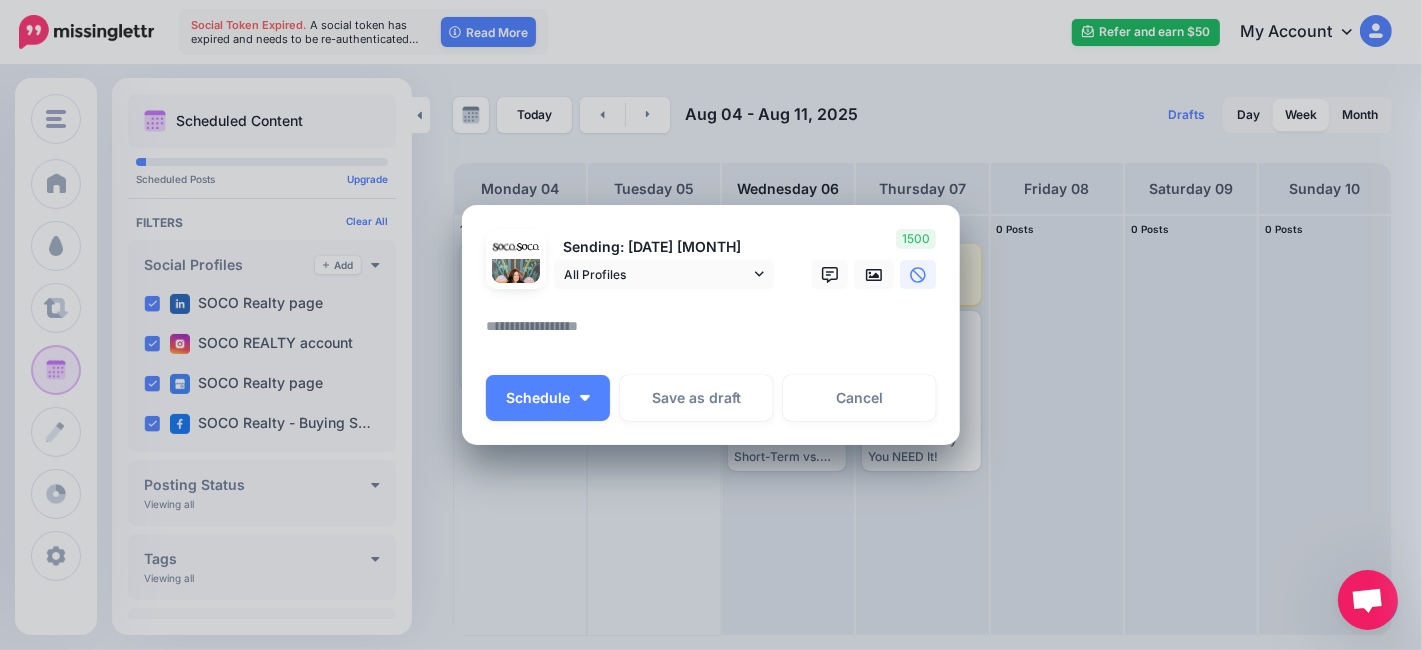 click at bounding box center (716, 333) 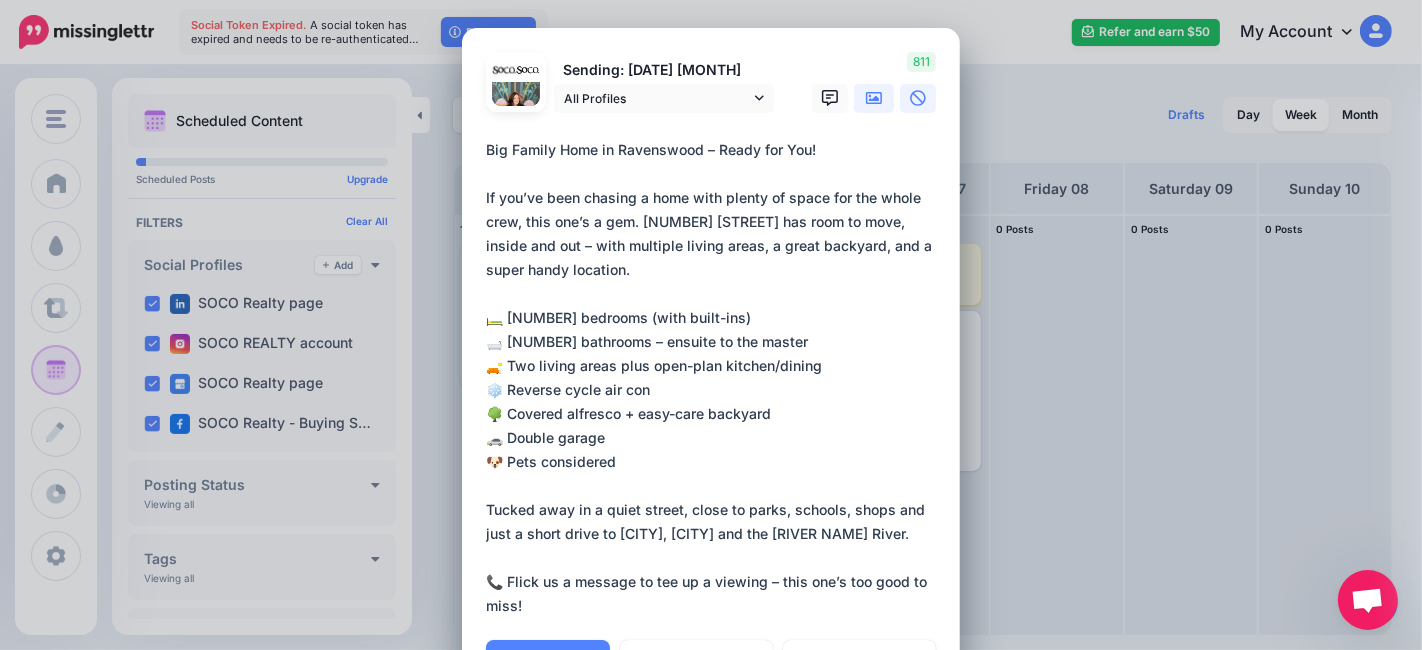 click 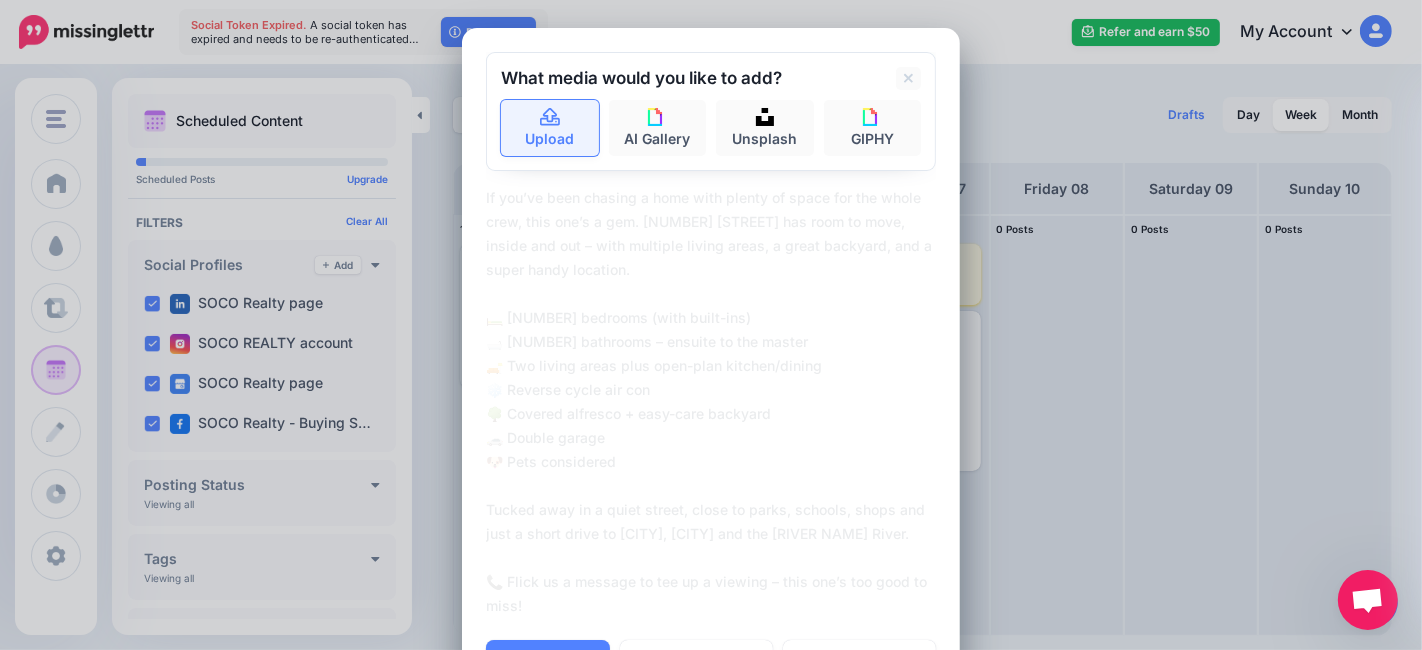 click on "Upload" at bounding box center [550, 128] 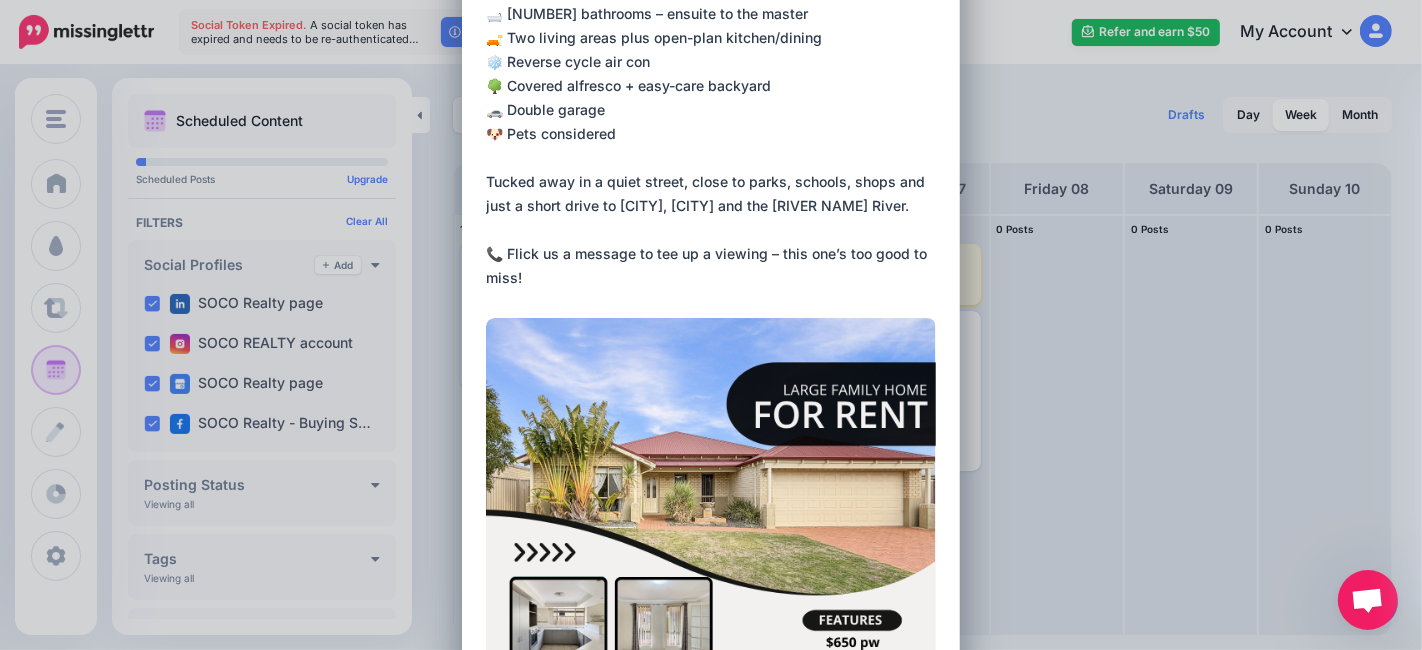 scroll, scrollTop: 222, scrollLeft: 0, axis: vertical 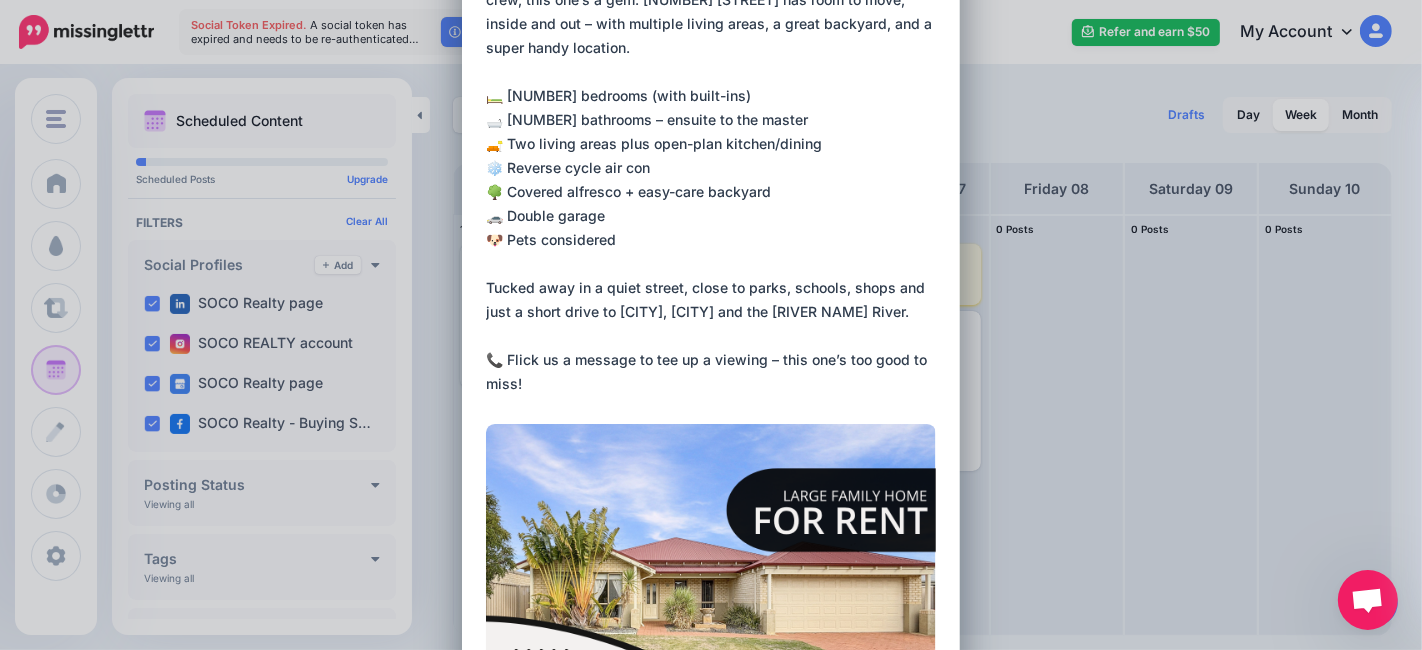 click on "**********" at bounding box center (716, 156) 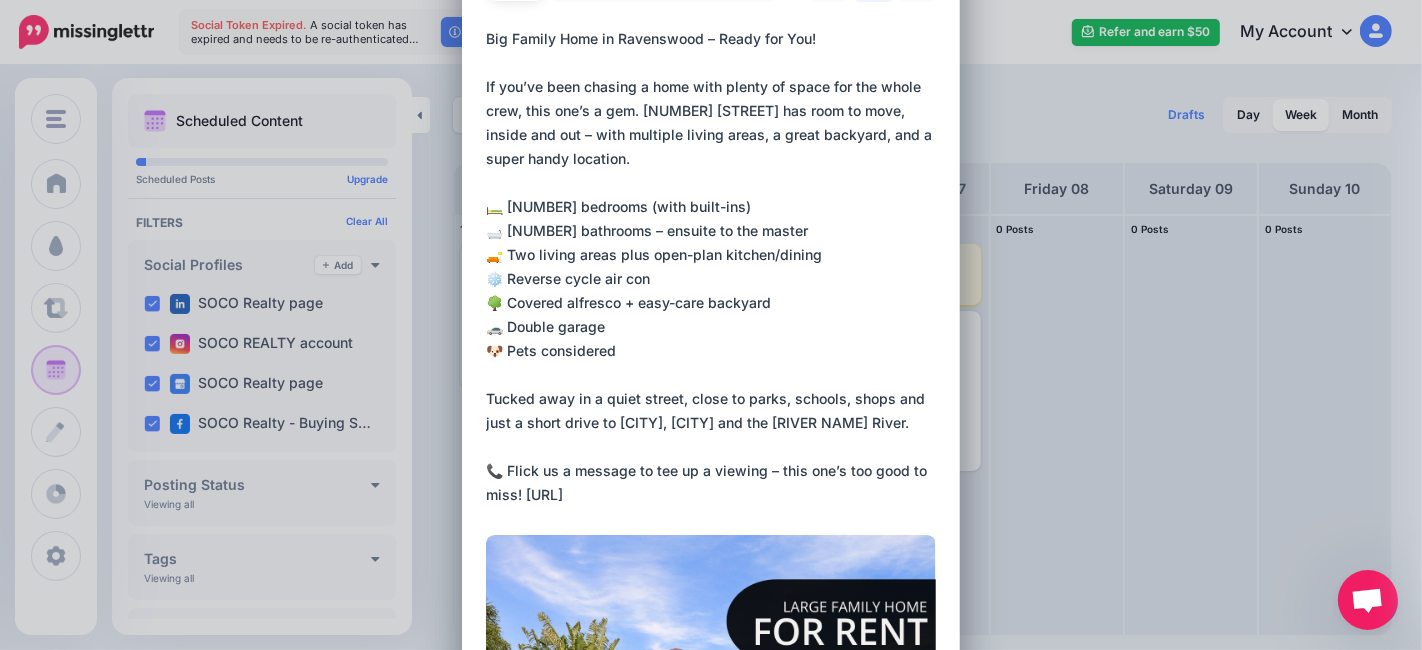 scroll, scrollTop: 0, scrollLeft: 0, axis: both 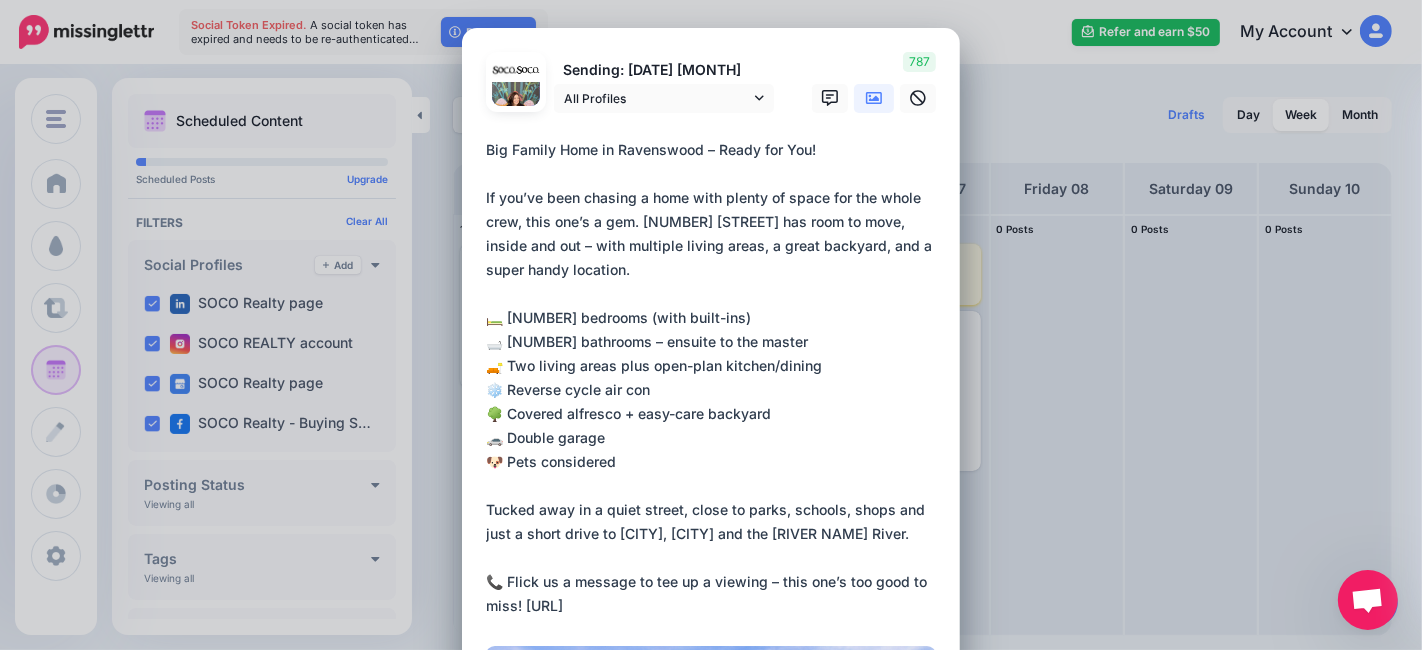 drag, startPoint x: 696, startPoint y: 147, endPoint x: 800, endPoint y: 154, distance: 104.23531 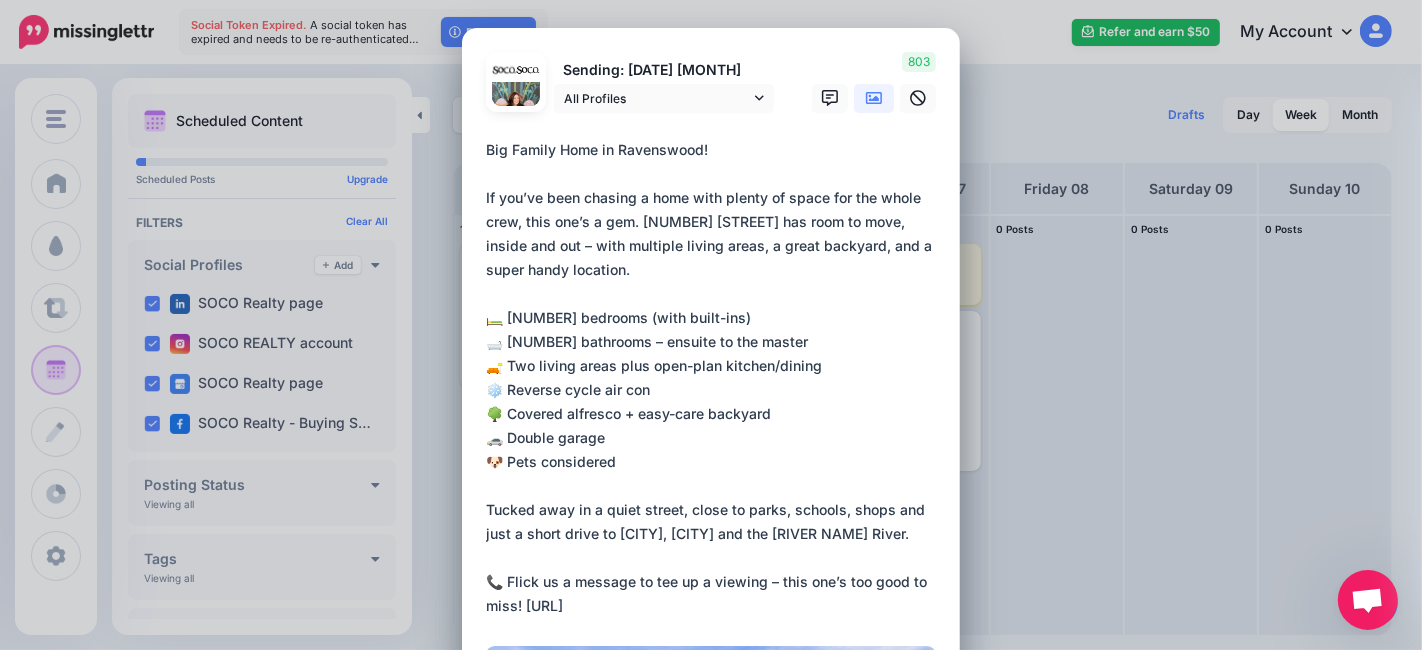 click on "**********" at bounding box center (716, 378) 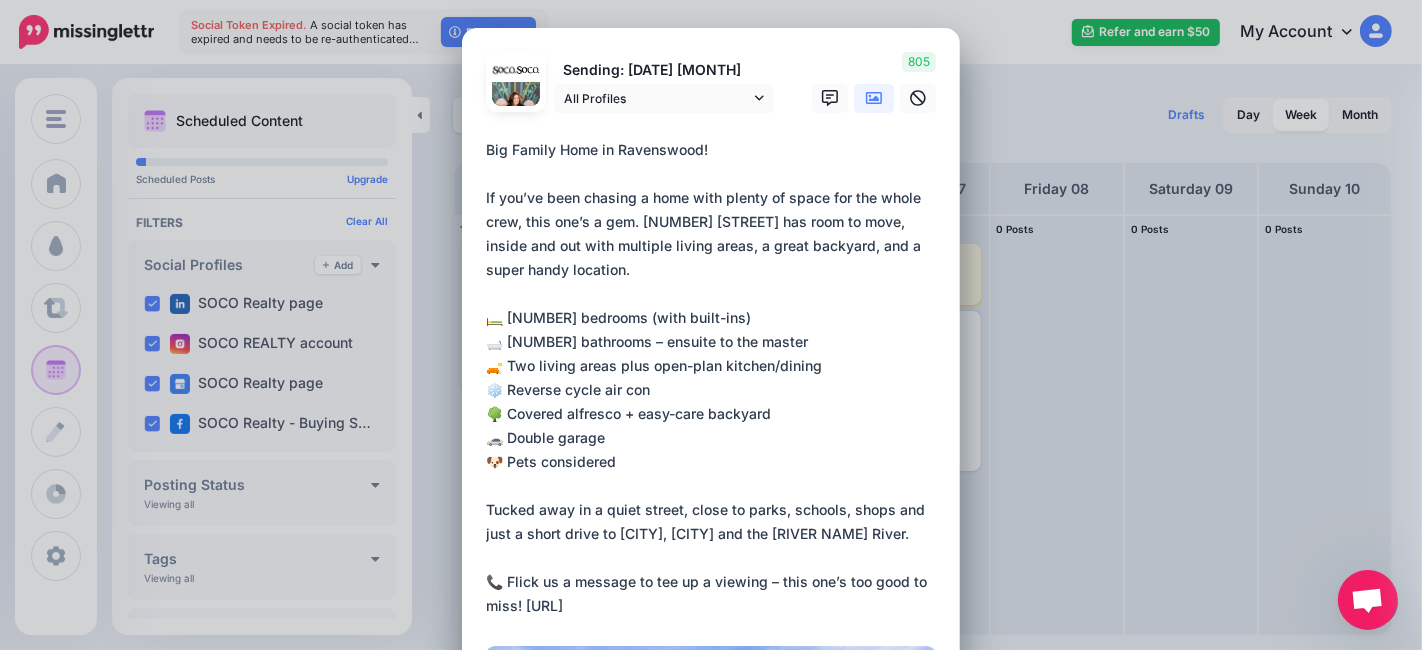 click on "**********" at bounding box center [716, 378] 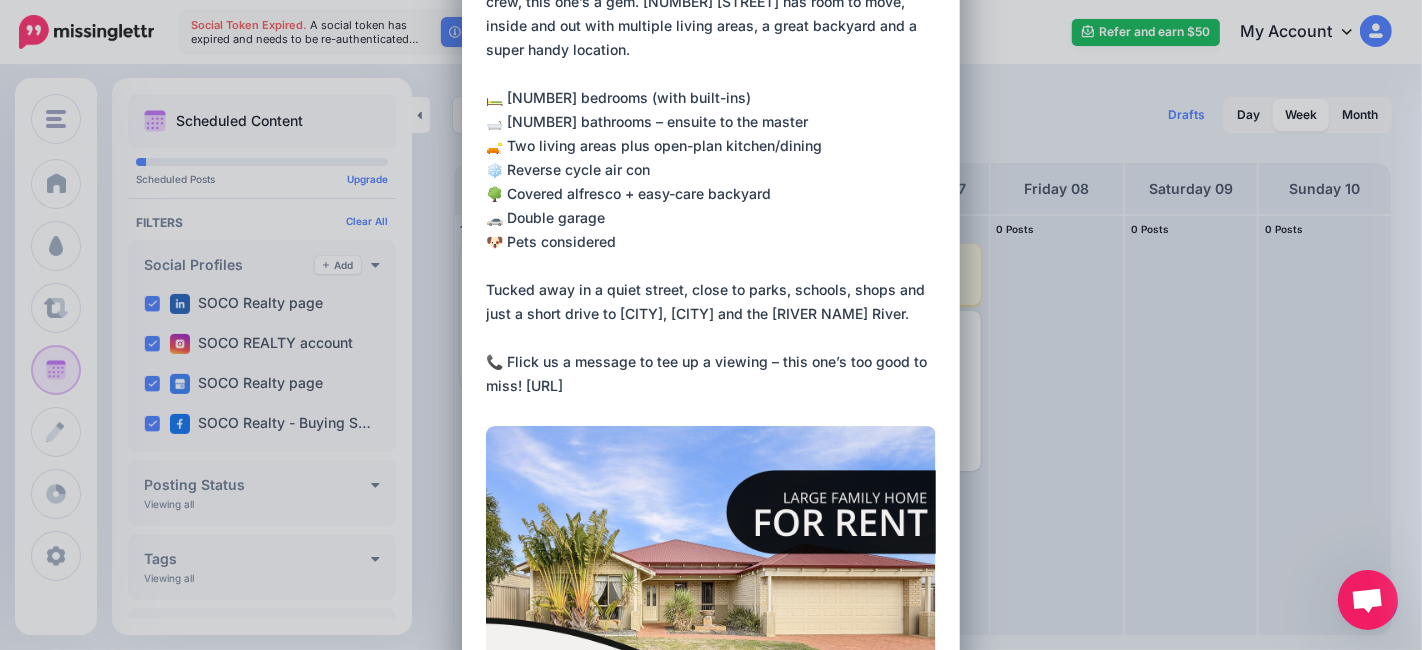 scroll, scrollTop: 222, scrollLeft: 0, axis: vertical 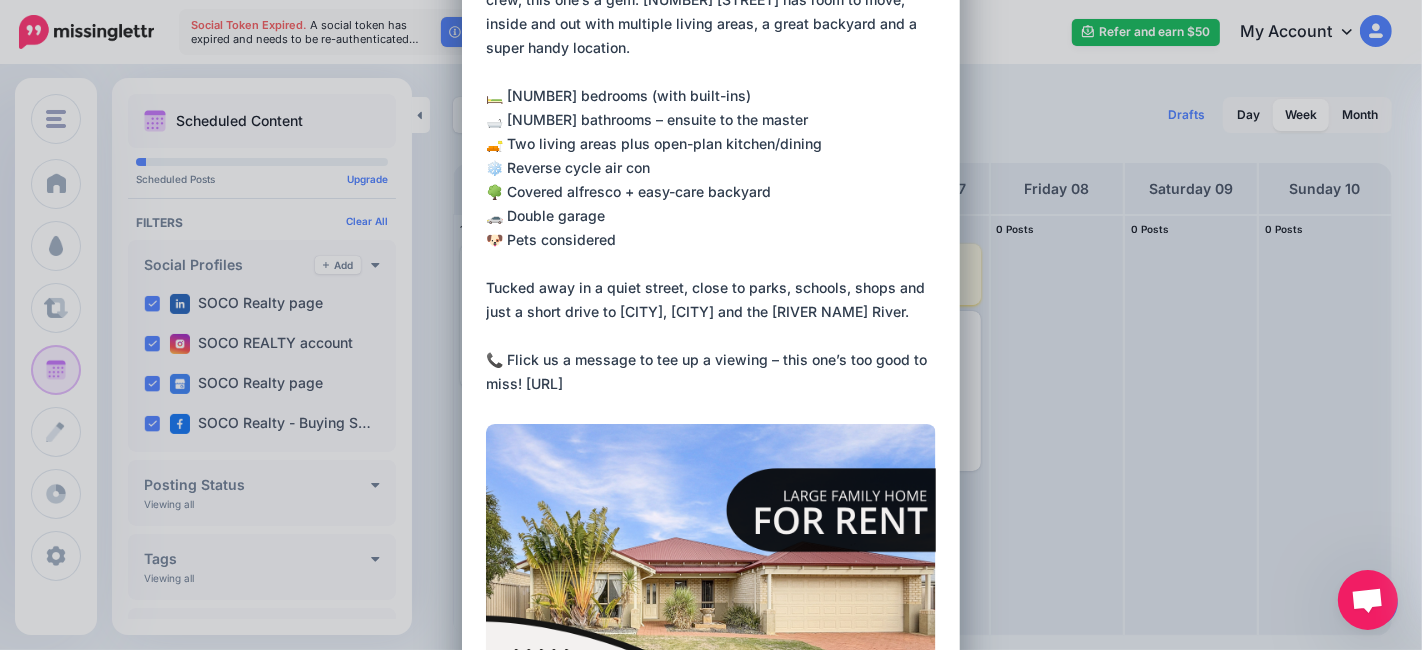 click on "**********" at bounding box center [716, 156] 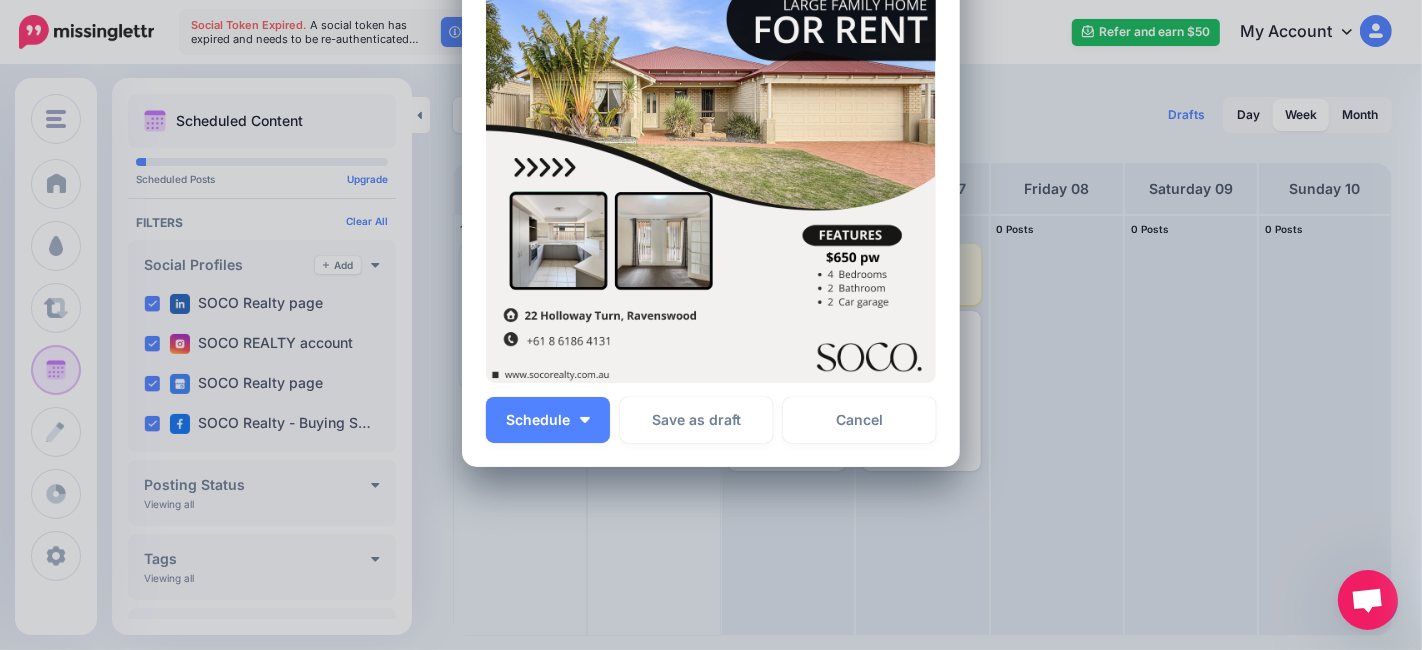 scroll, scrollTop: 745, scrollLeft: 0, axis: vertical 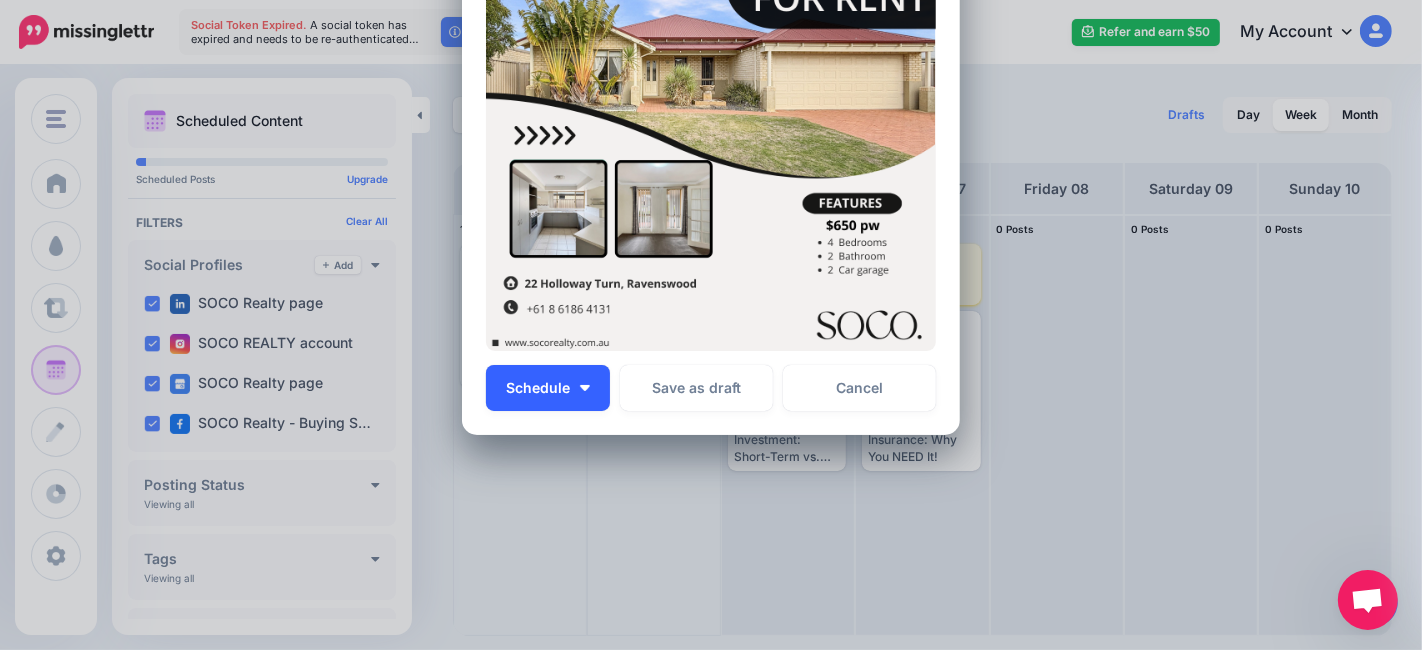 type on "**********" 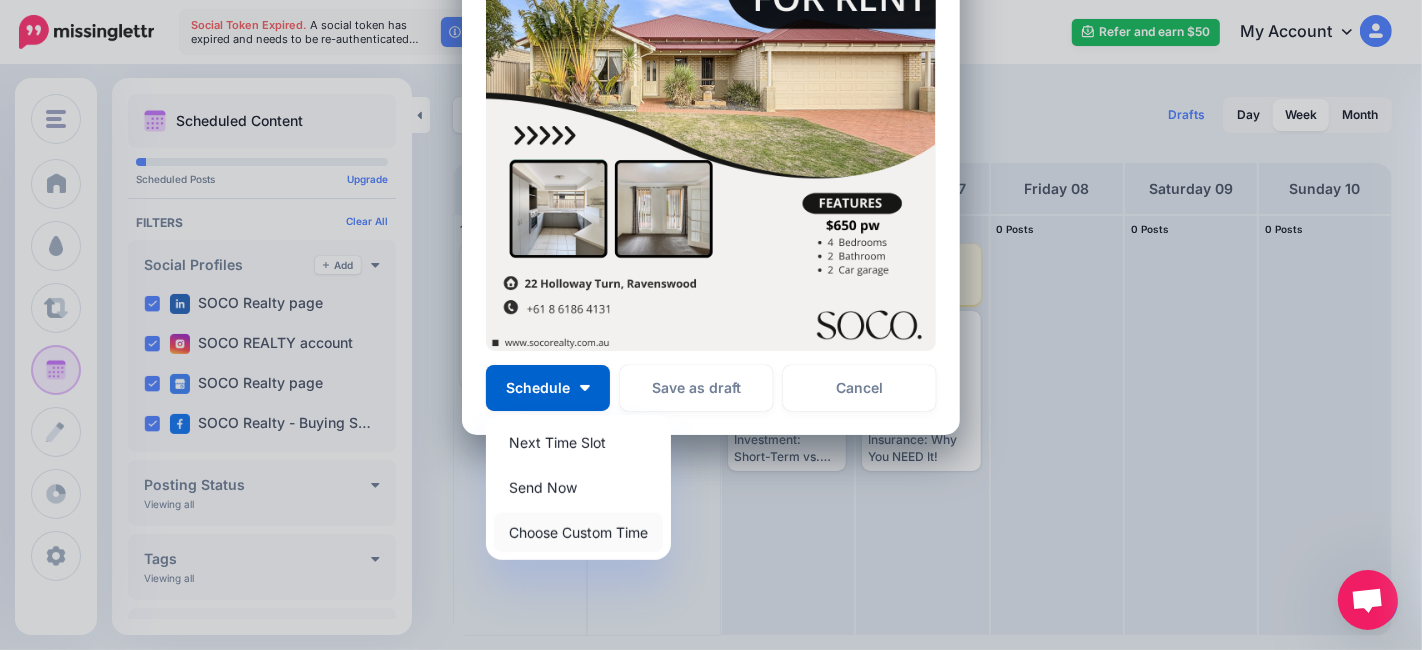 click on "Choose Custom Time" at bounding box center [578, 532] 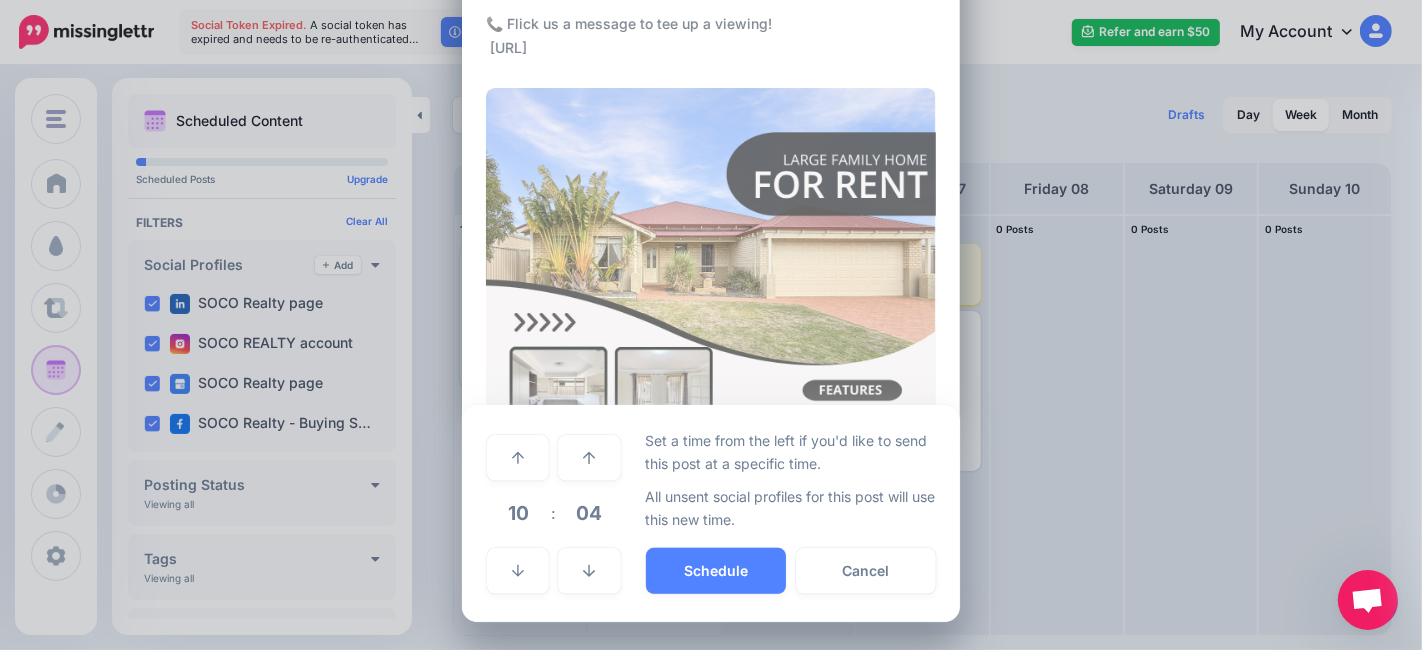 scroll, scrollTop: 556, scrollLeft: 0, axis: vertical 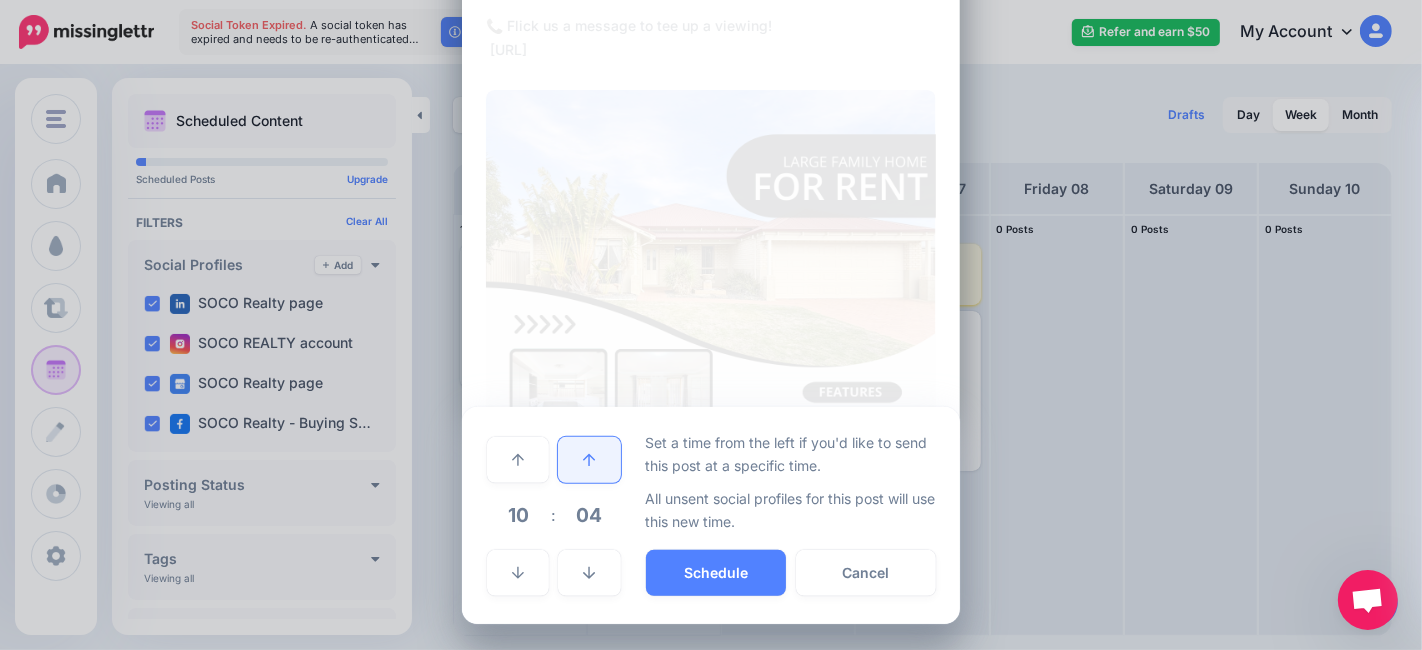 click at bounding box center [589, 460] 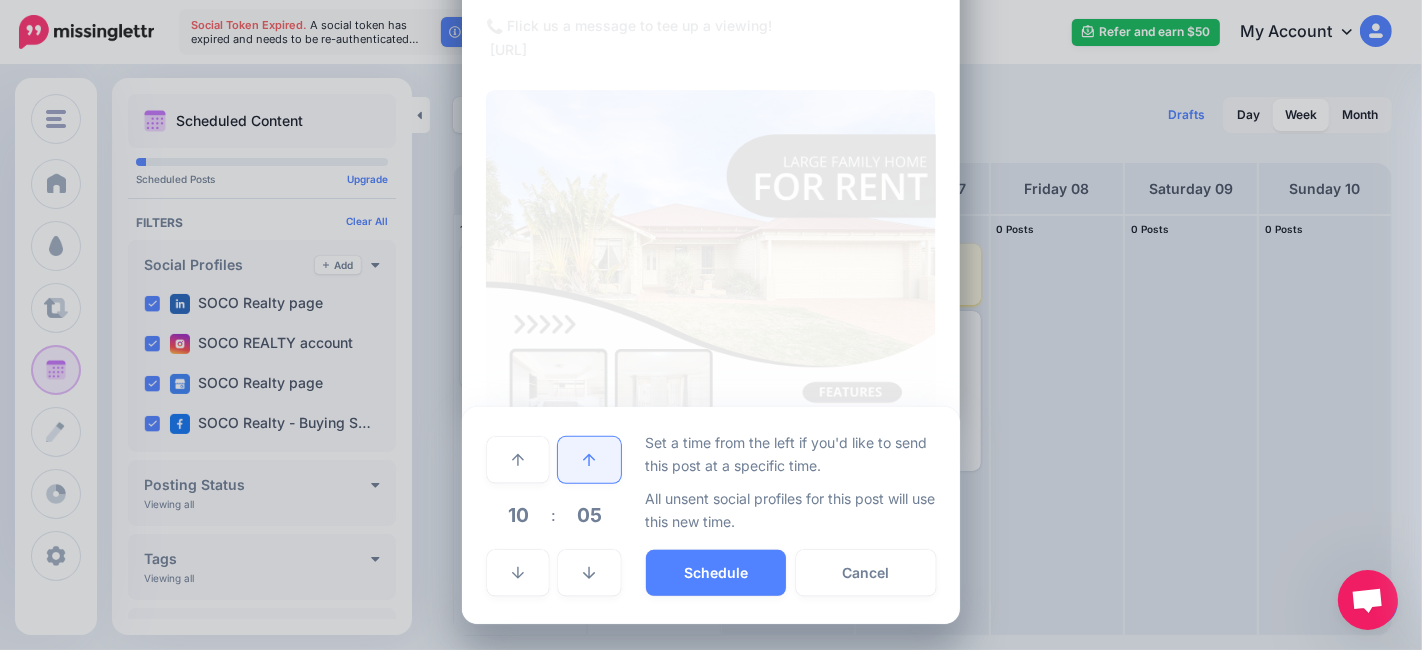 click at bounding box center [589, 460] 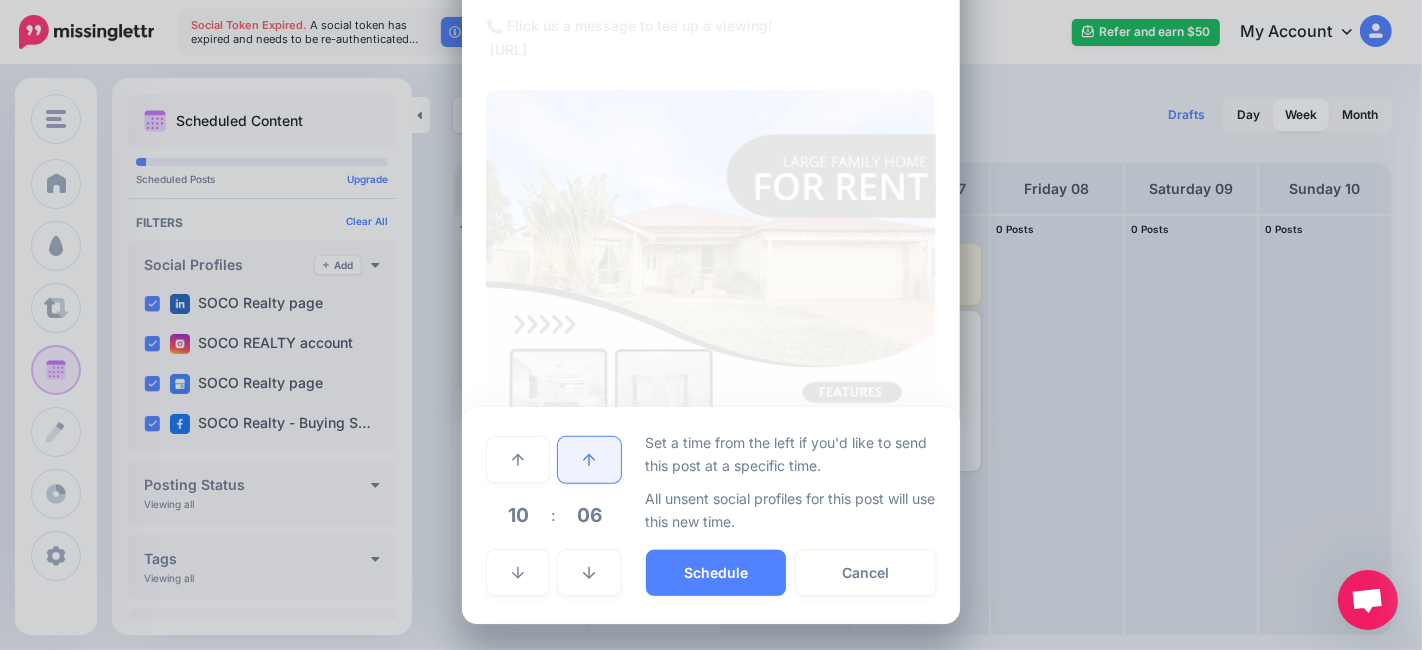 click at bounding box center [589, 460] 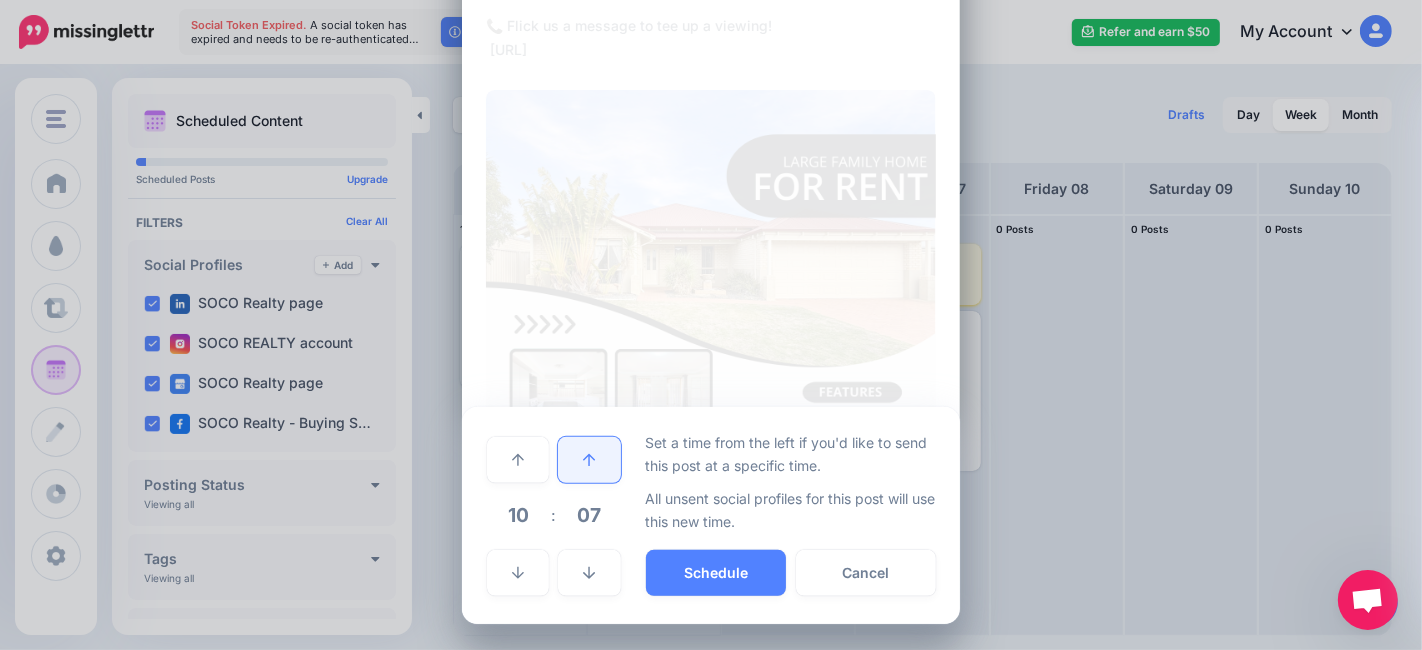 click at bounding box center (589, 460) 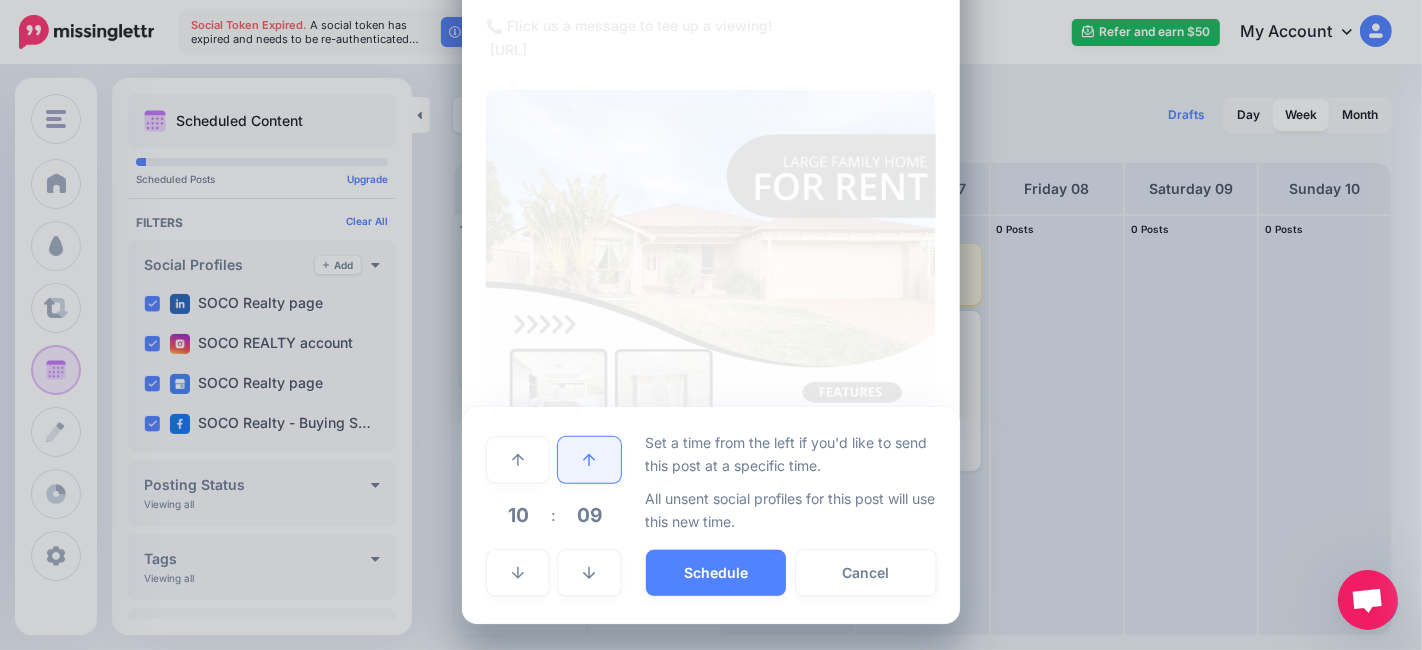 click at bounding box center [589, 460] 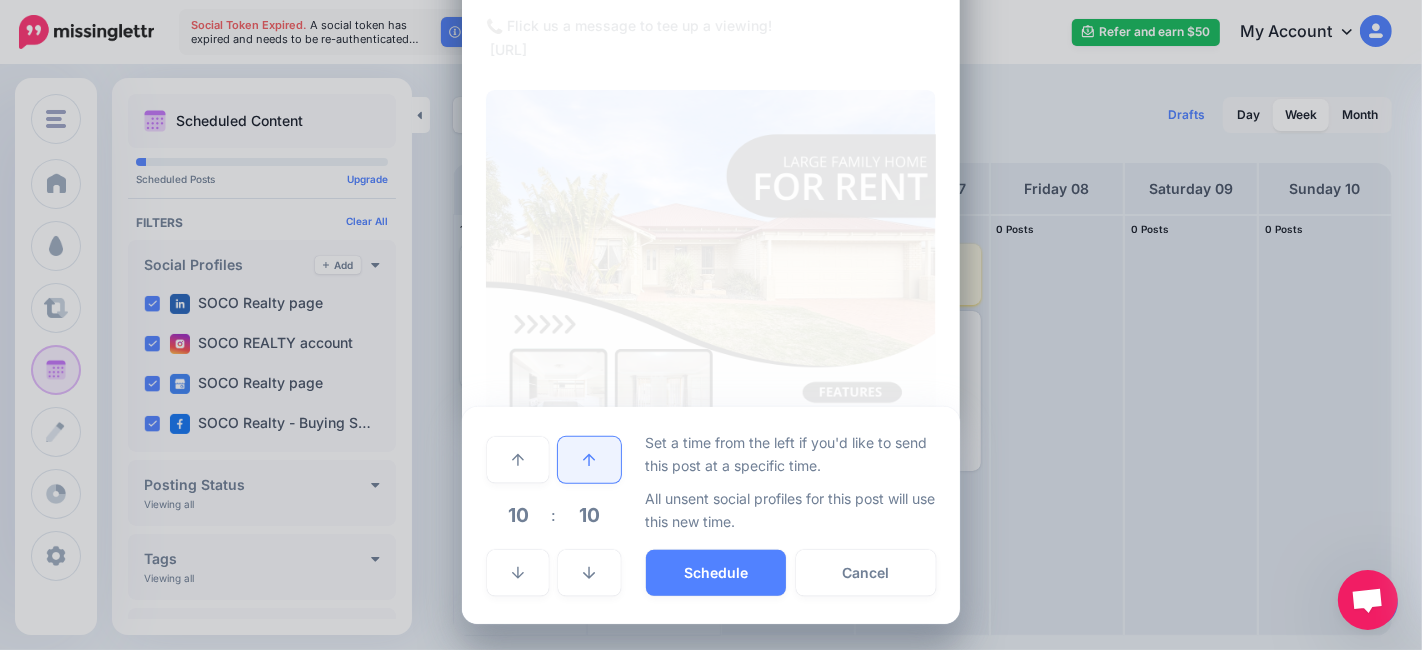 click at bounding box center (589, 460) 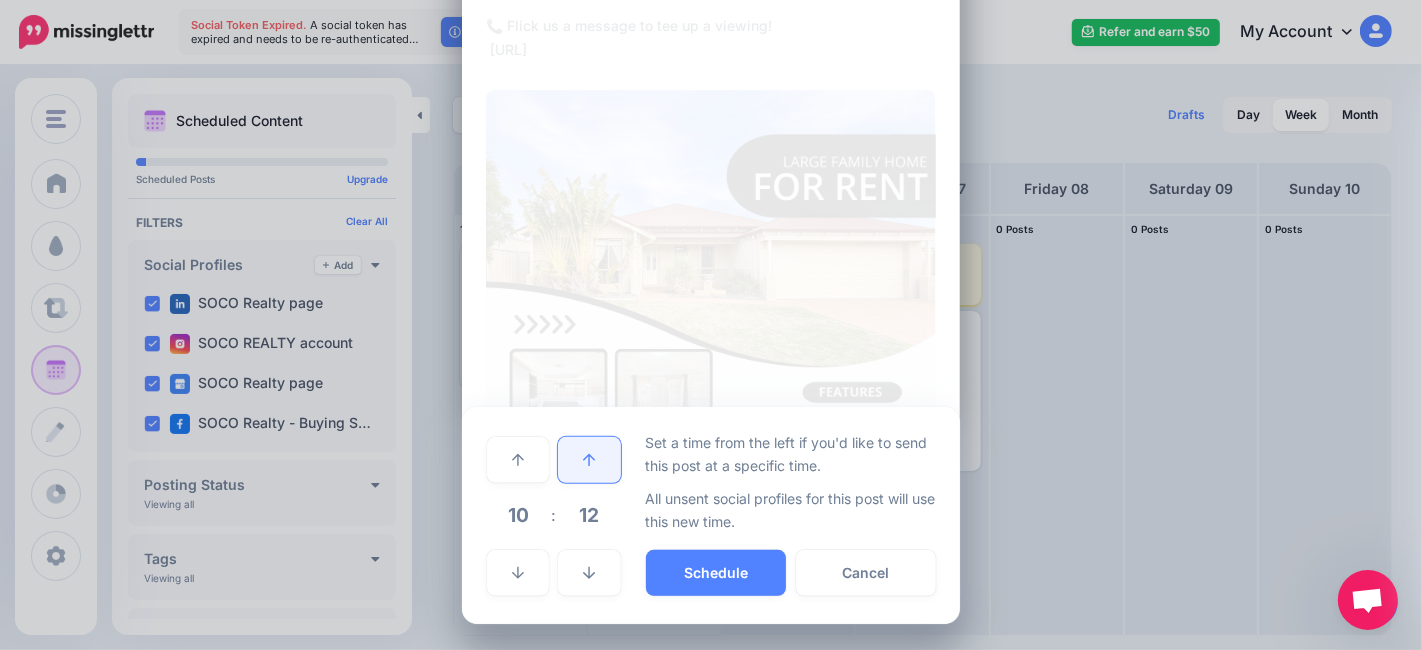 click at bounding box center [589, 460] 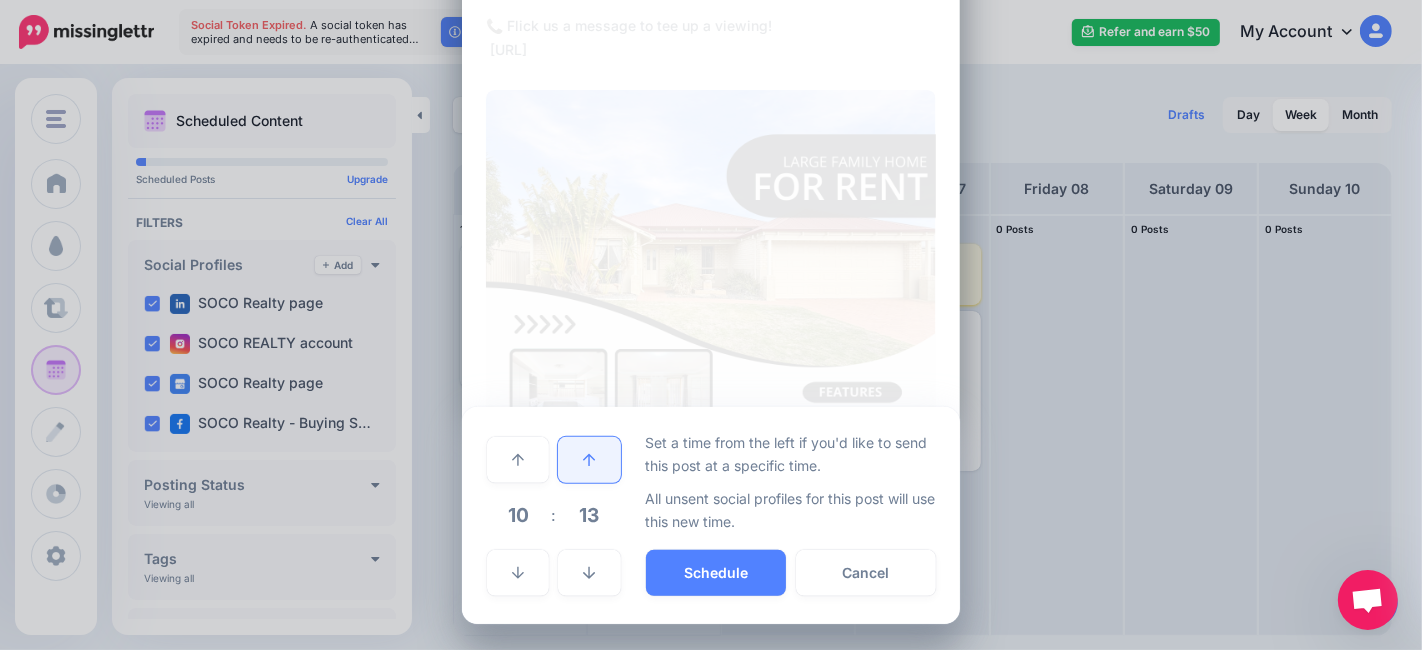 click at bounding box center (589, 460) 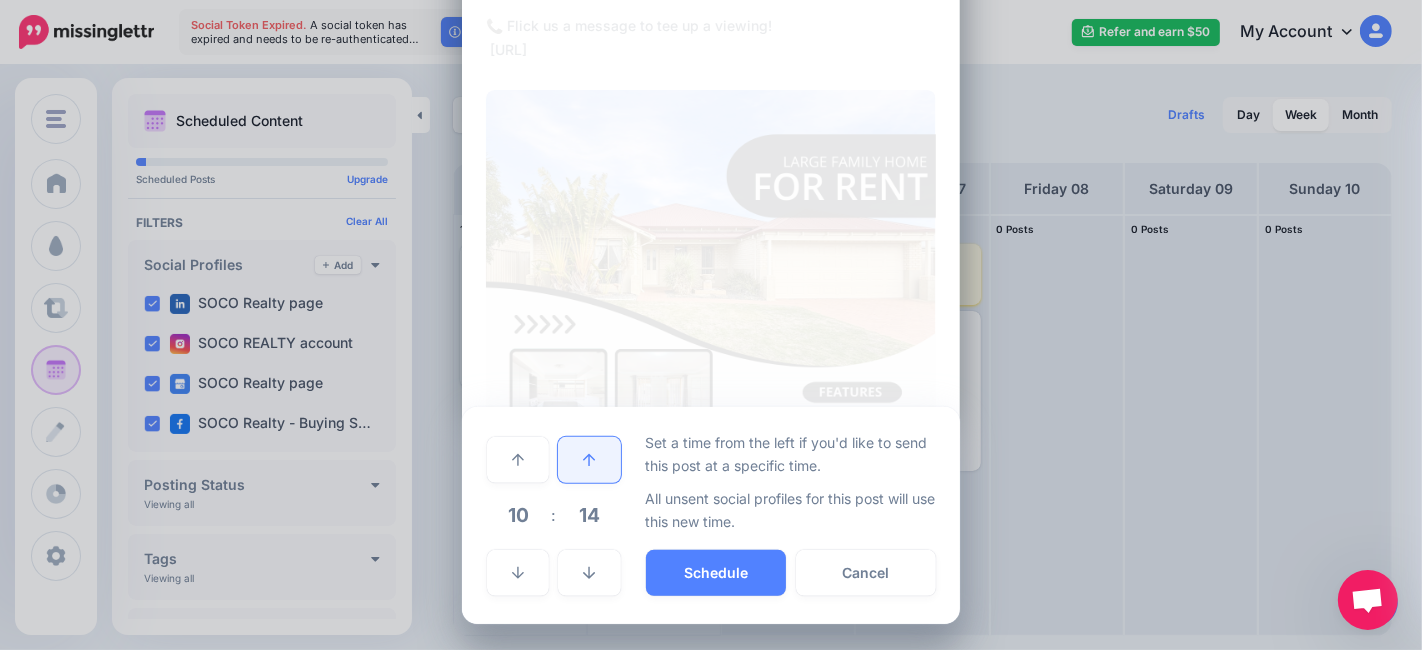 click at bounding box center [589, 460] 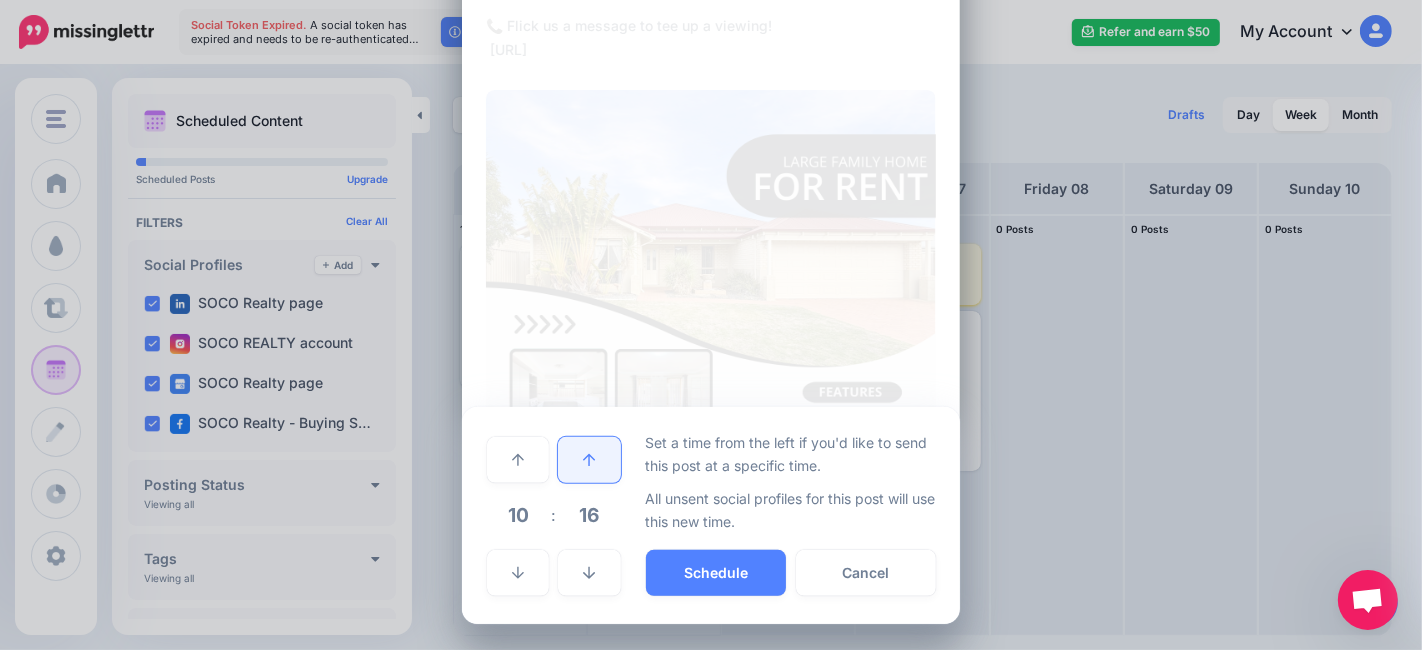 click at bounding box center [589, 460] 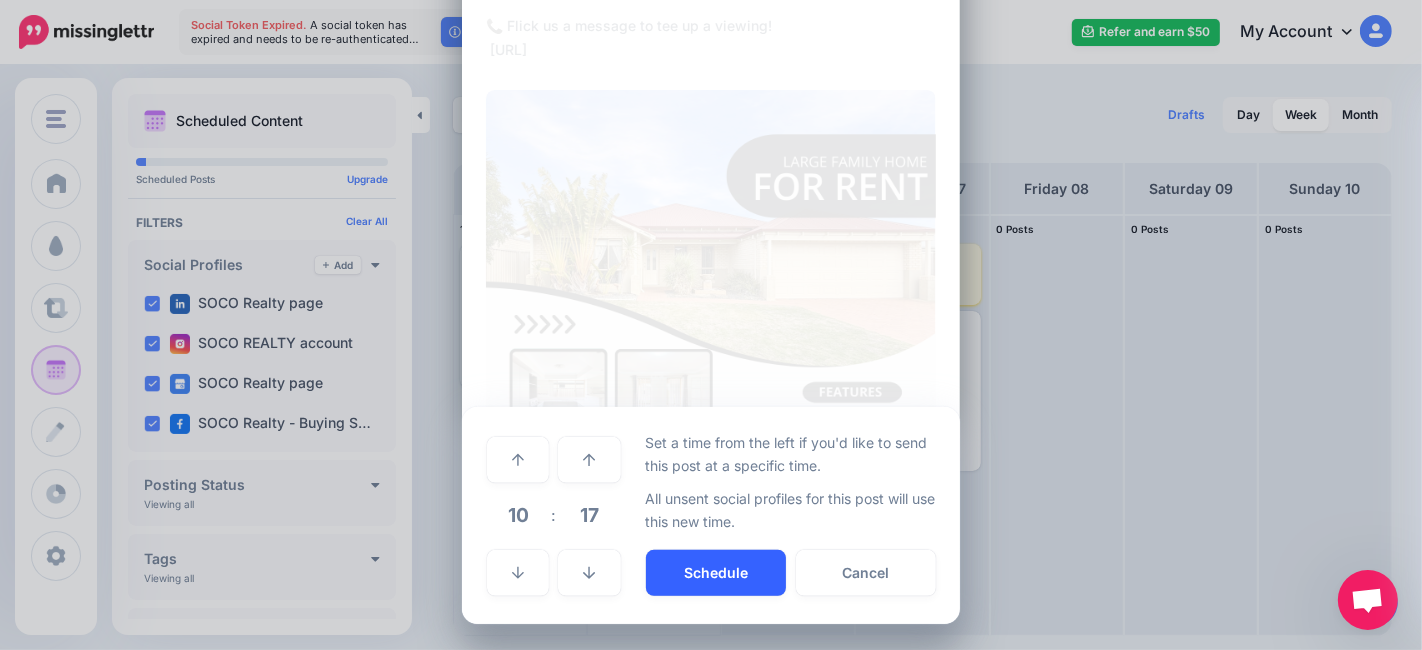 click on "Schedule" at bounding box center [716, 573] 